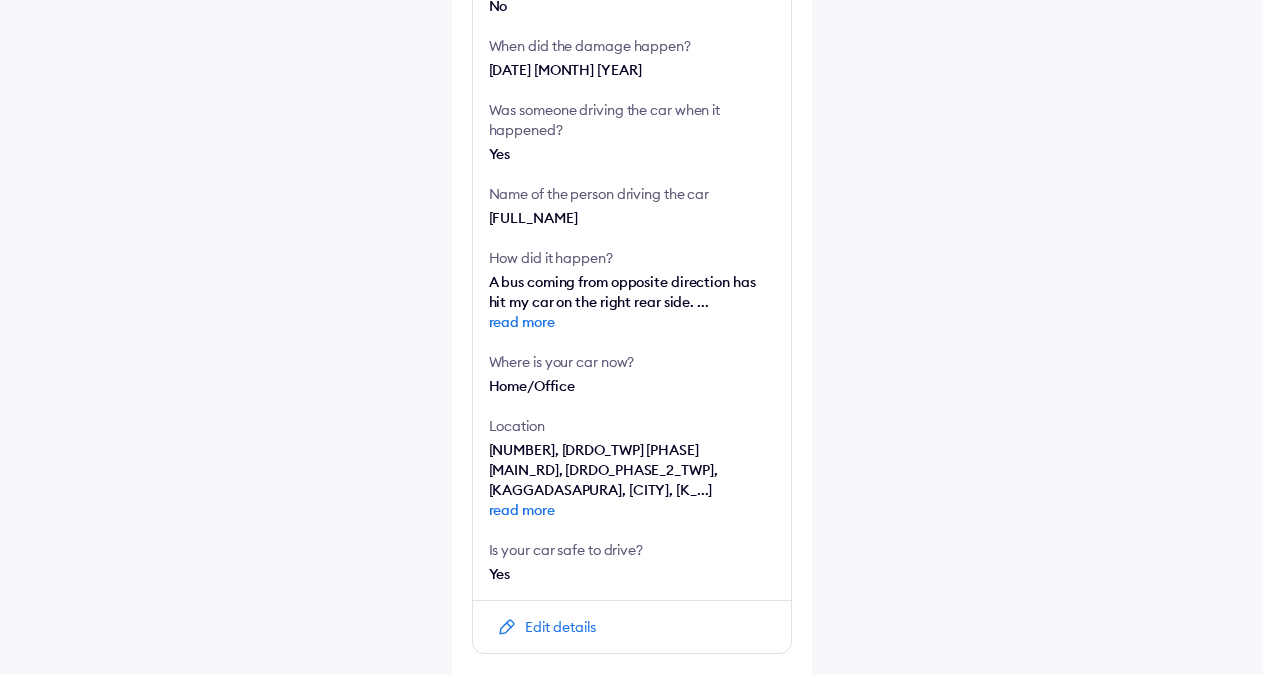 scroll, scrollTop: 848, scrollLeft: 0, axis: vertical 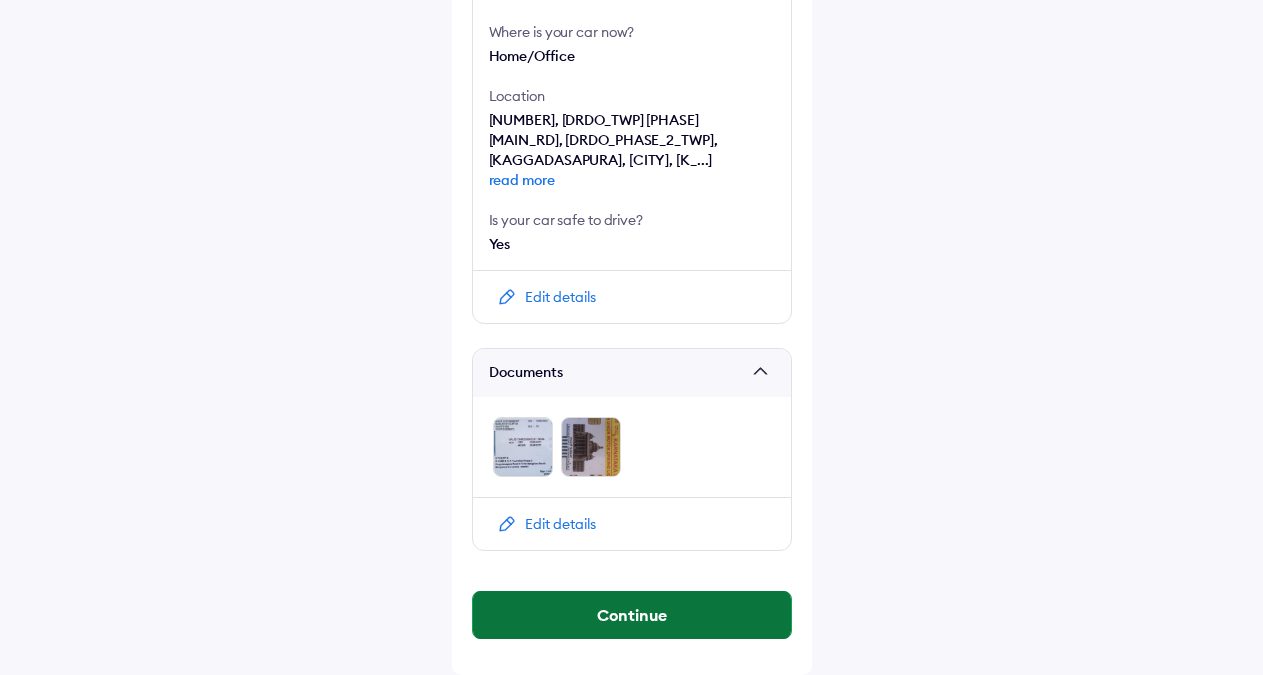 click on "Continue" at bounding box center [632, 615] 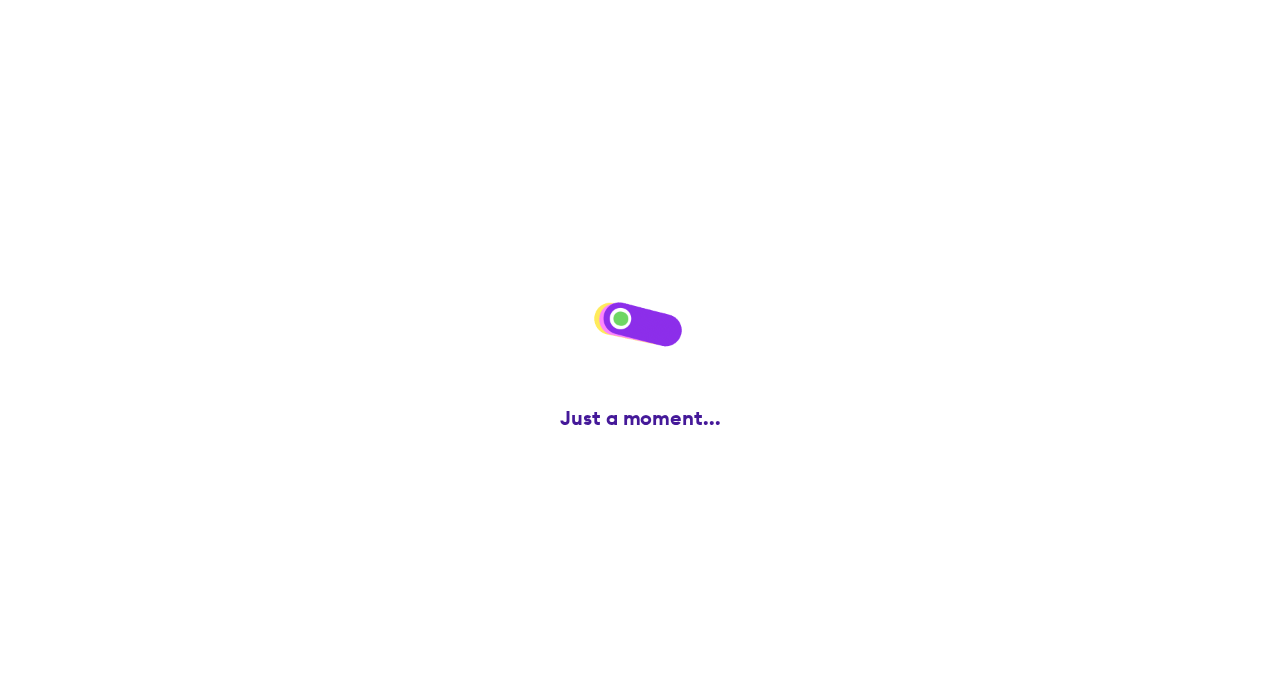 scroll, scrollTop: 0, scrollLeft: 0, axis: both 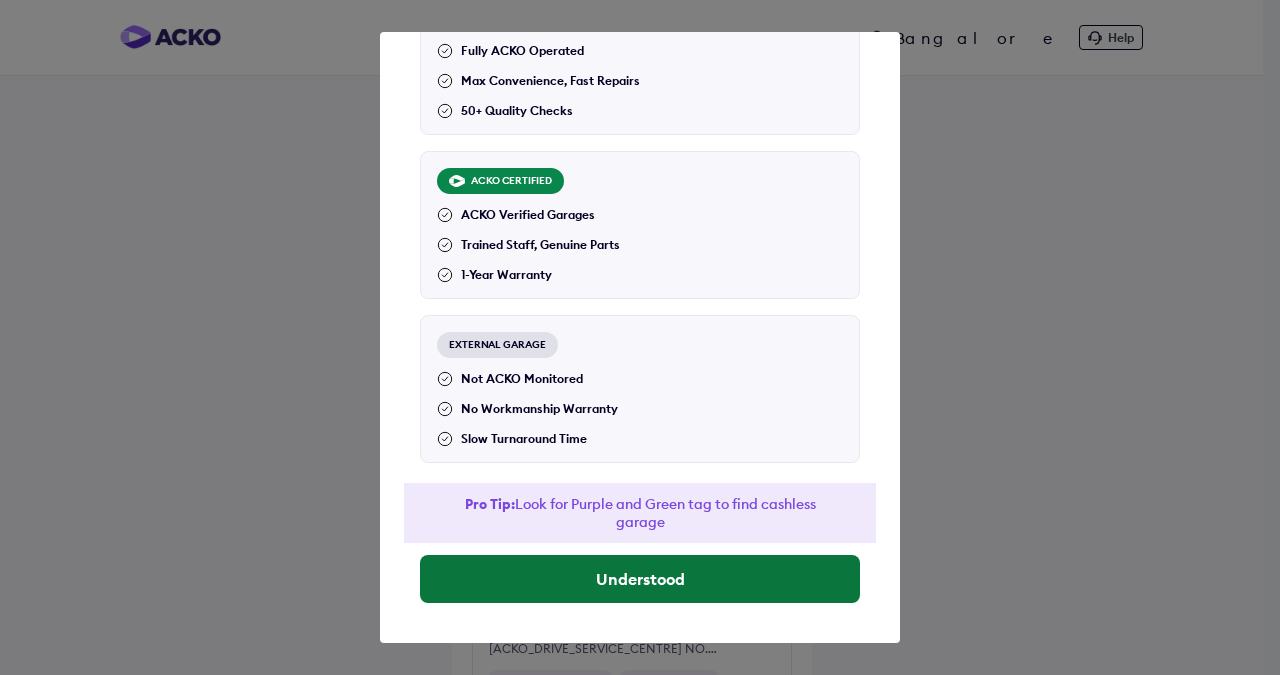 click on "Understood" at bounding box center (640, 579) 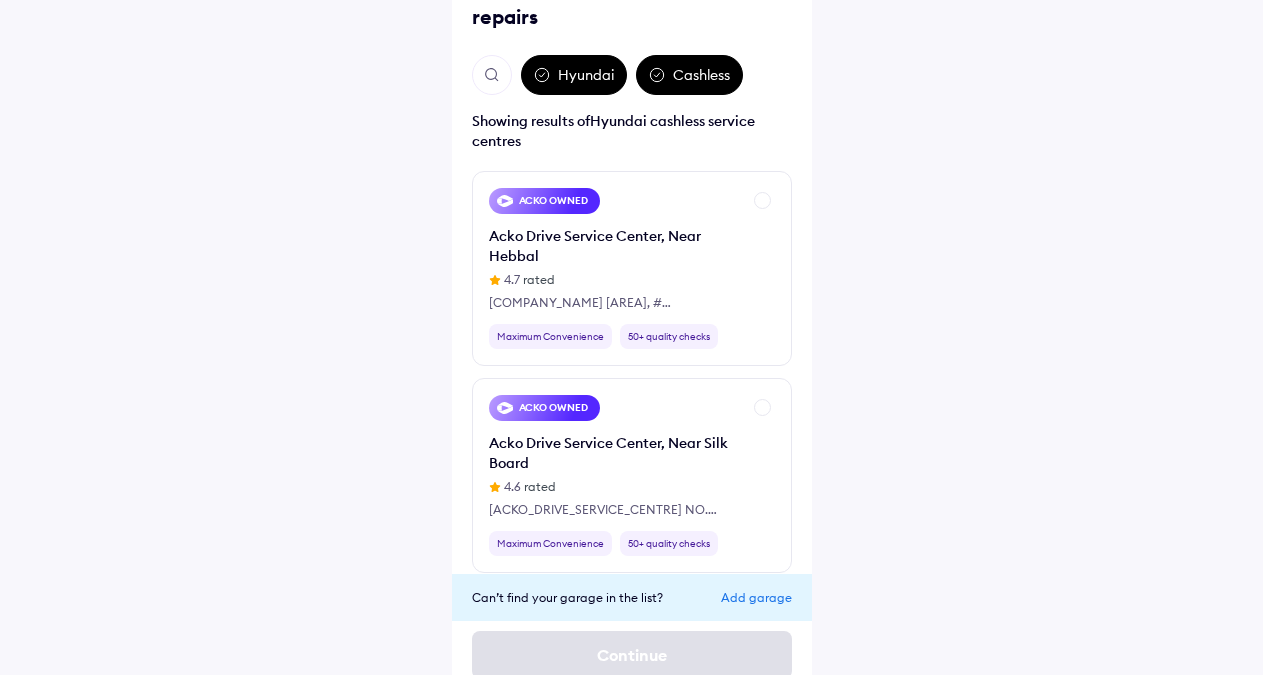 scroll, scrollTop: 163, scrollLeft: 0, axis: vertical 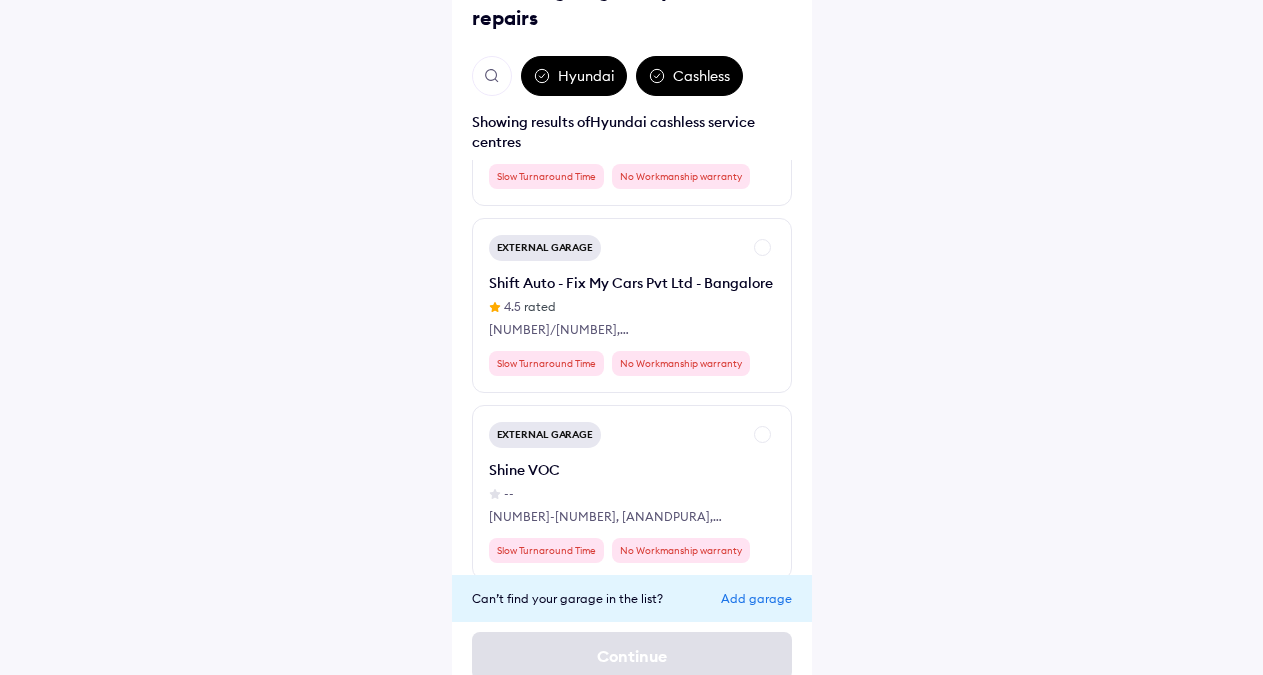 click at bounding box center (492, 76) 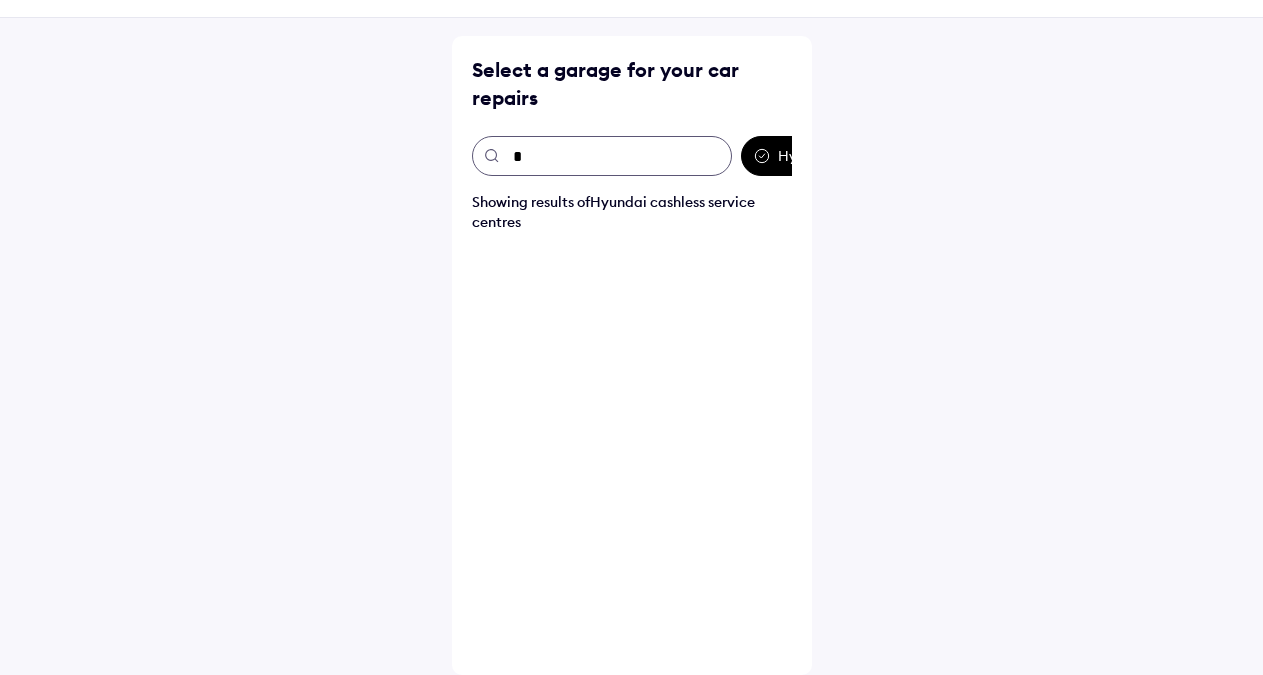 scroll, scrollTop: 58, scrollLeft: 0, axis: vertical 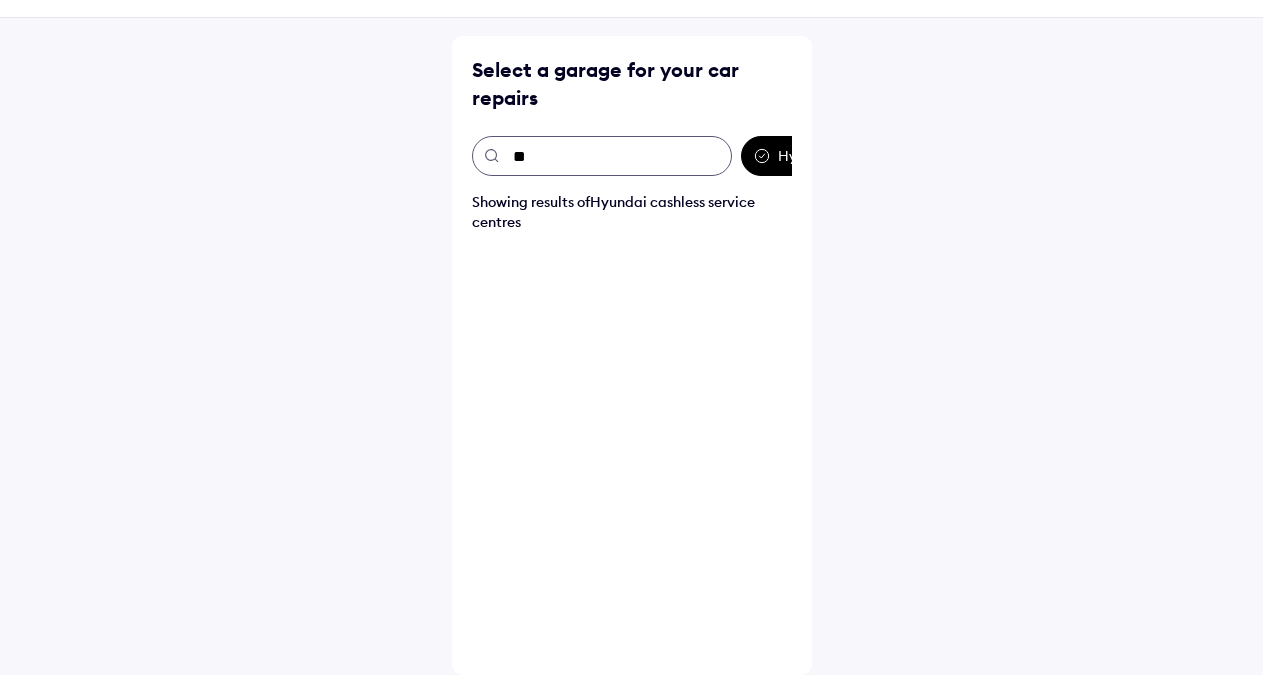 type on "*" 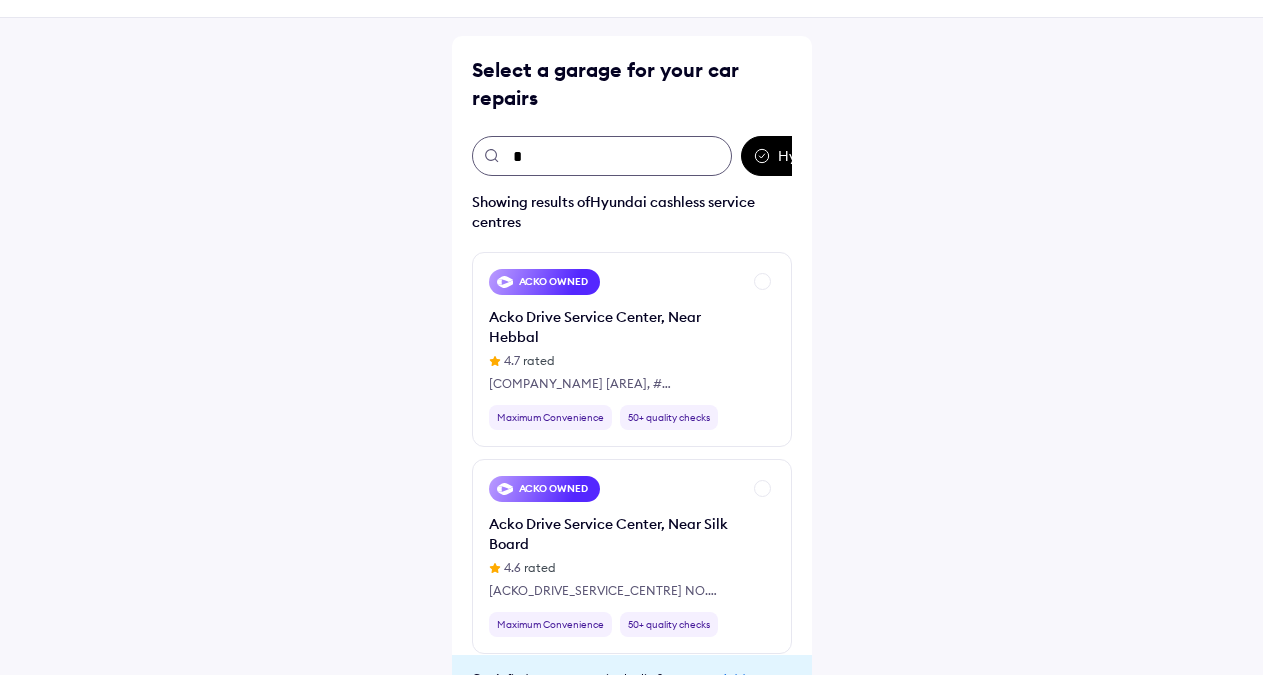 type on "**" 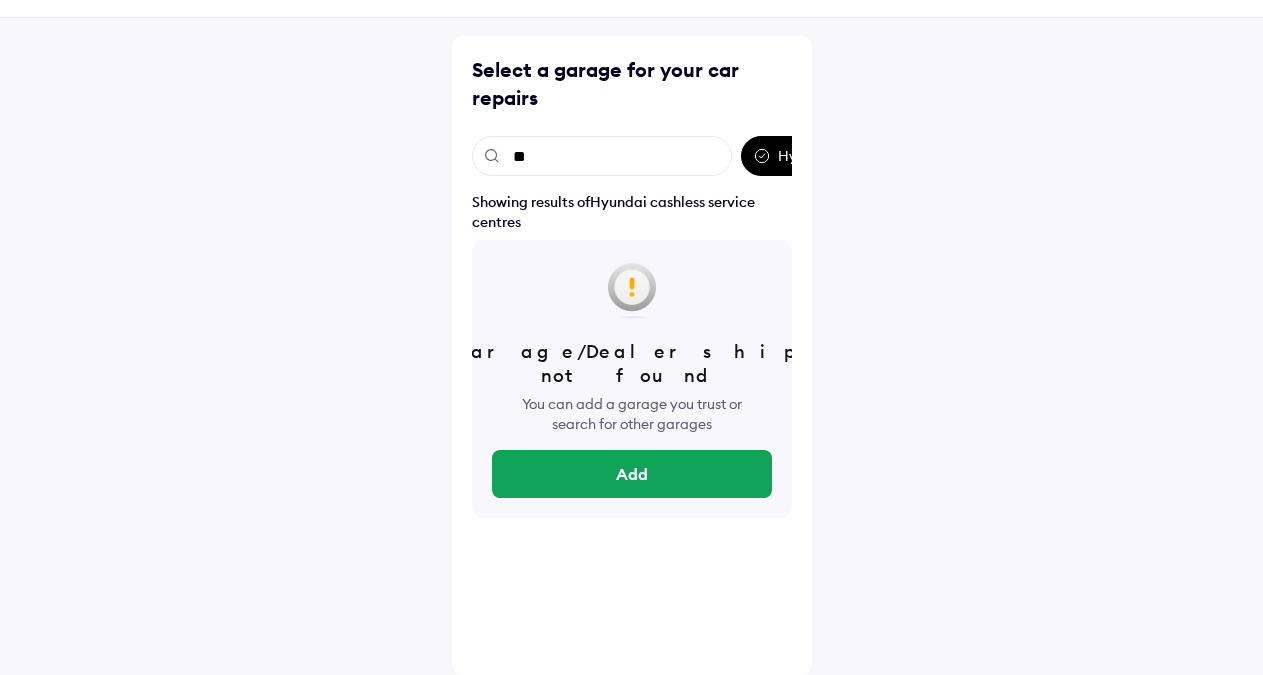 click on "** Hyundai Cashless" at bounding box center (632, 156) 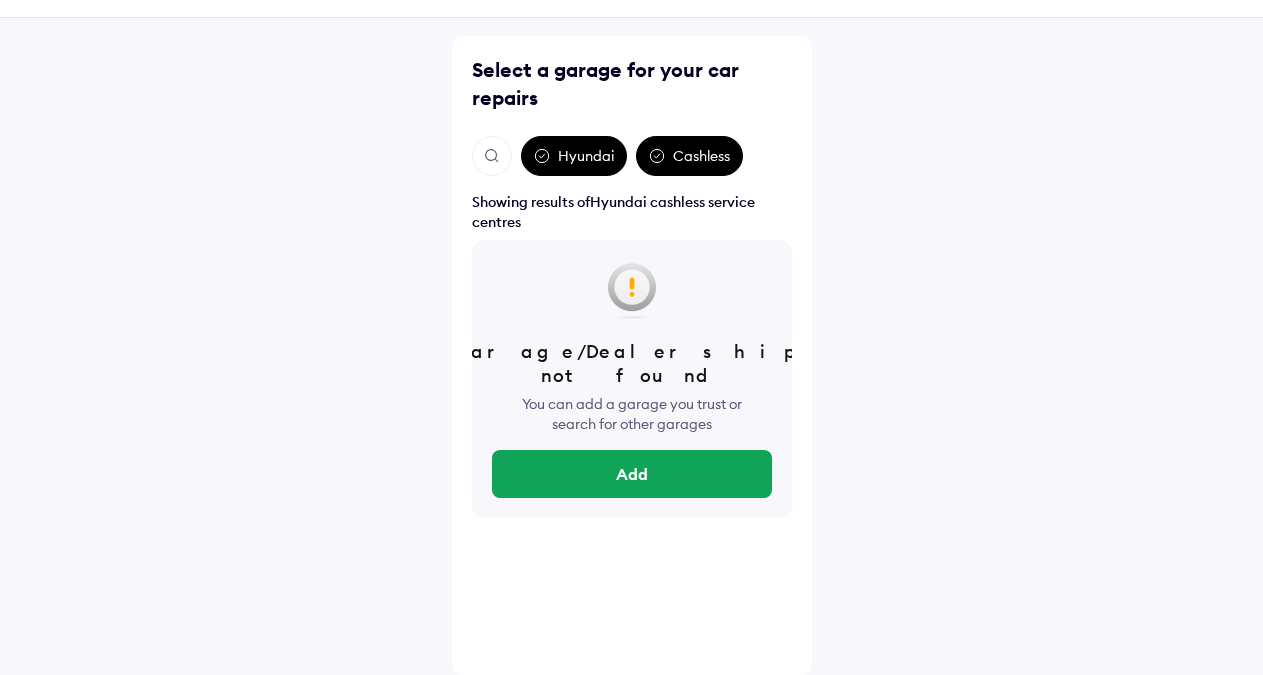 click 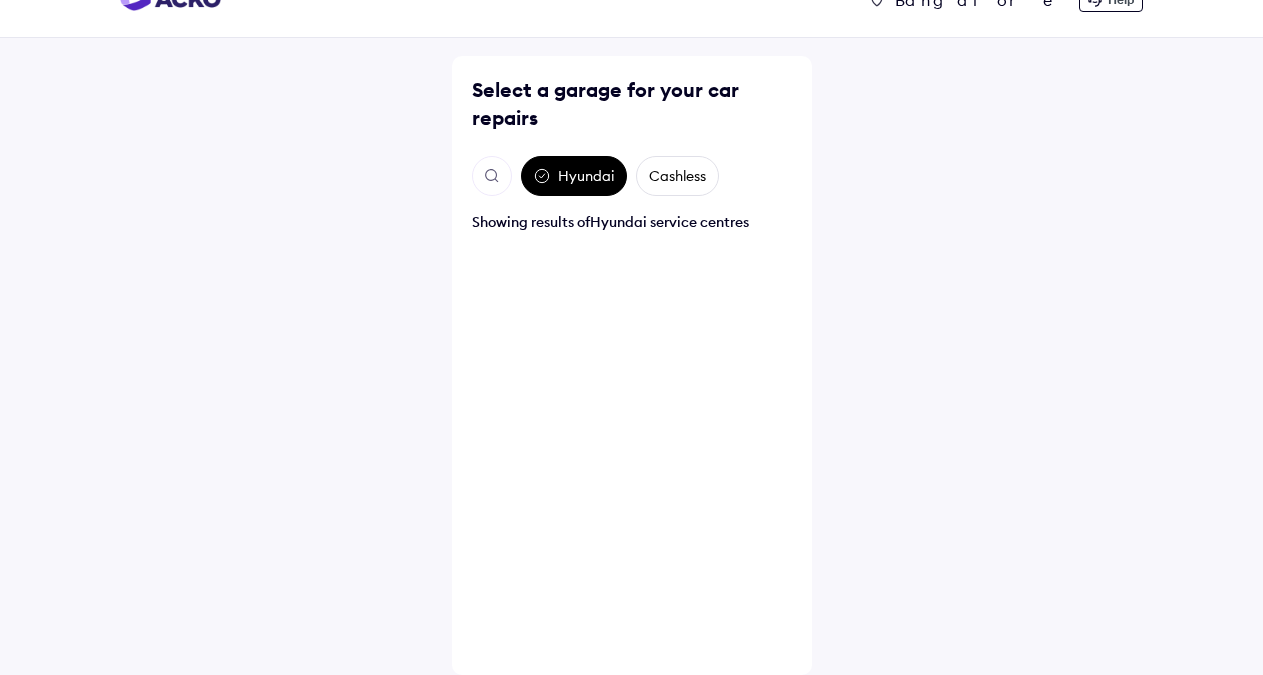 scroll, scrollTop: 38, scrollLeft: 0, axis: vertical 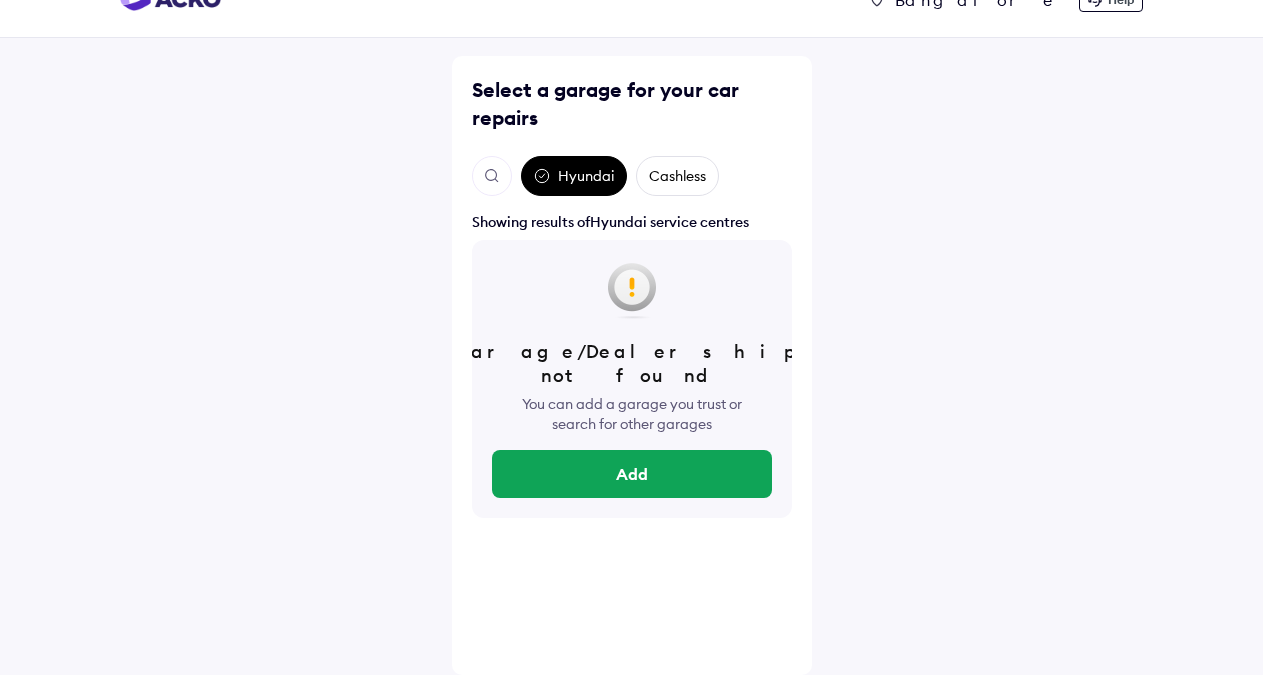 click 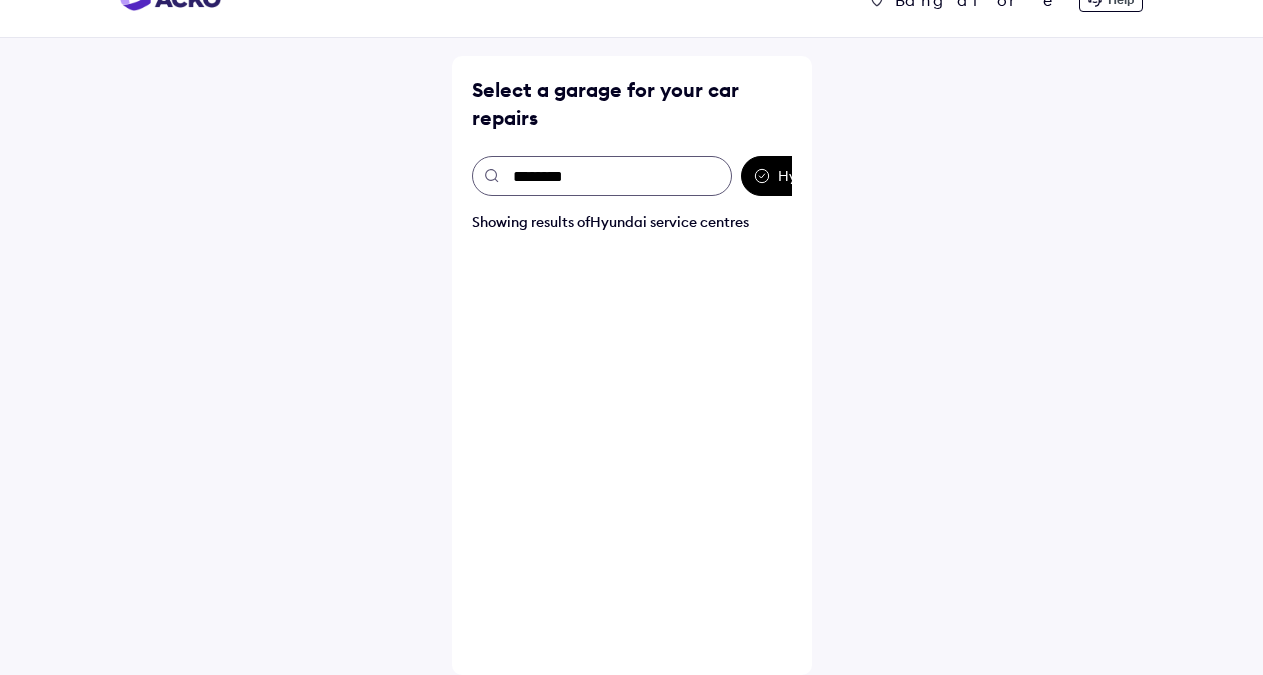 type on "********" 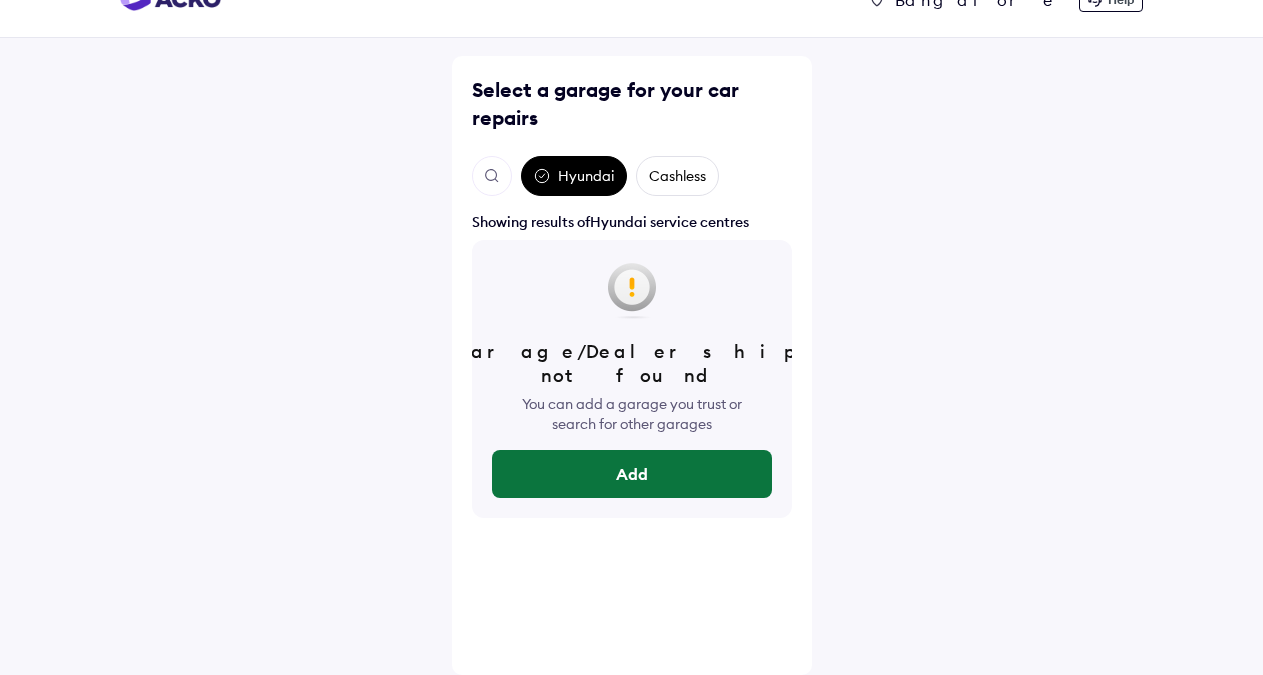 click on "Add" at bounding box center (632, 474) 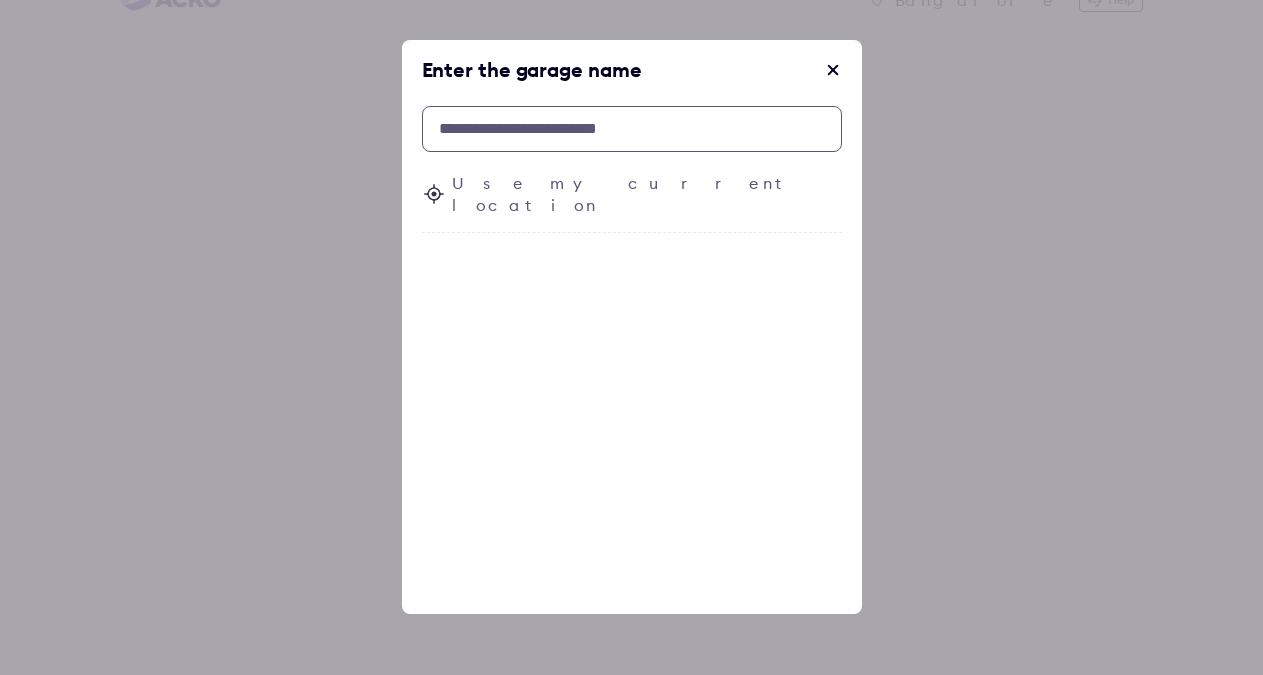 click at bounding box center (632, 129) 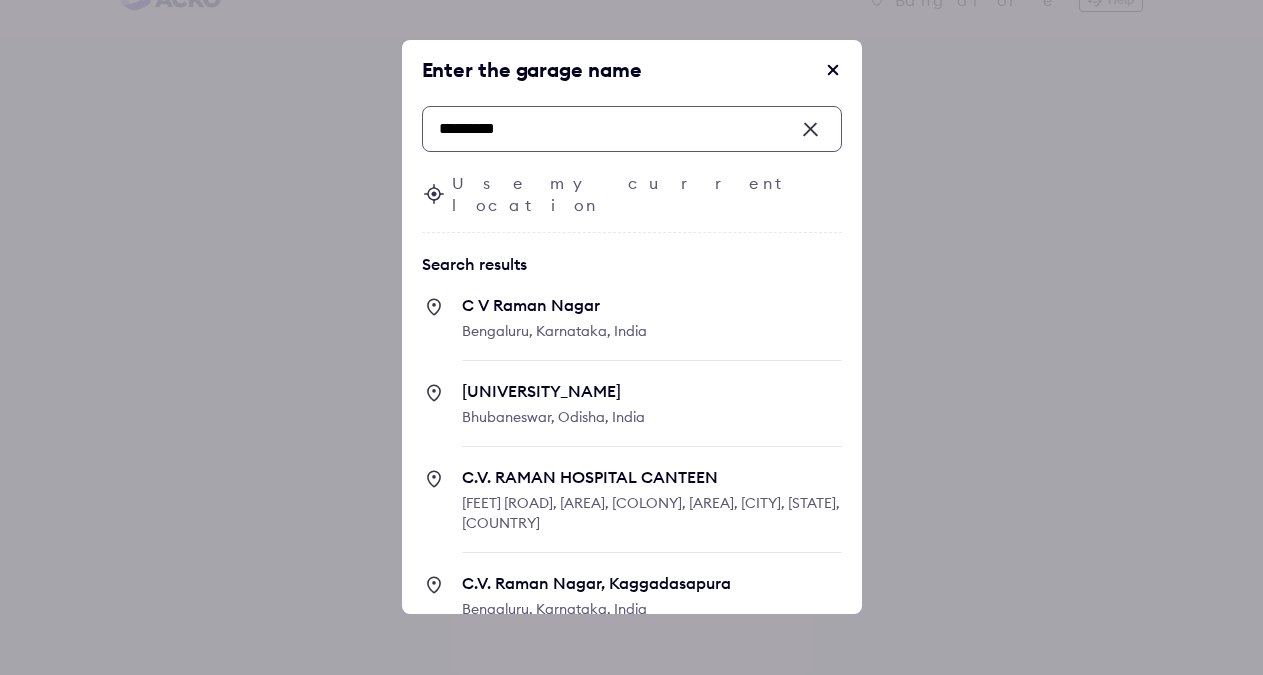 click on "C.V. Raman Nagar, Kaggadasapura" at bounding box center (652, 583) 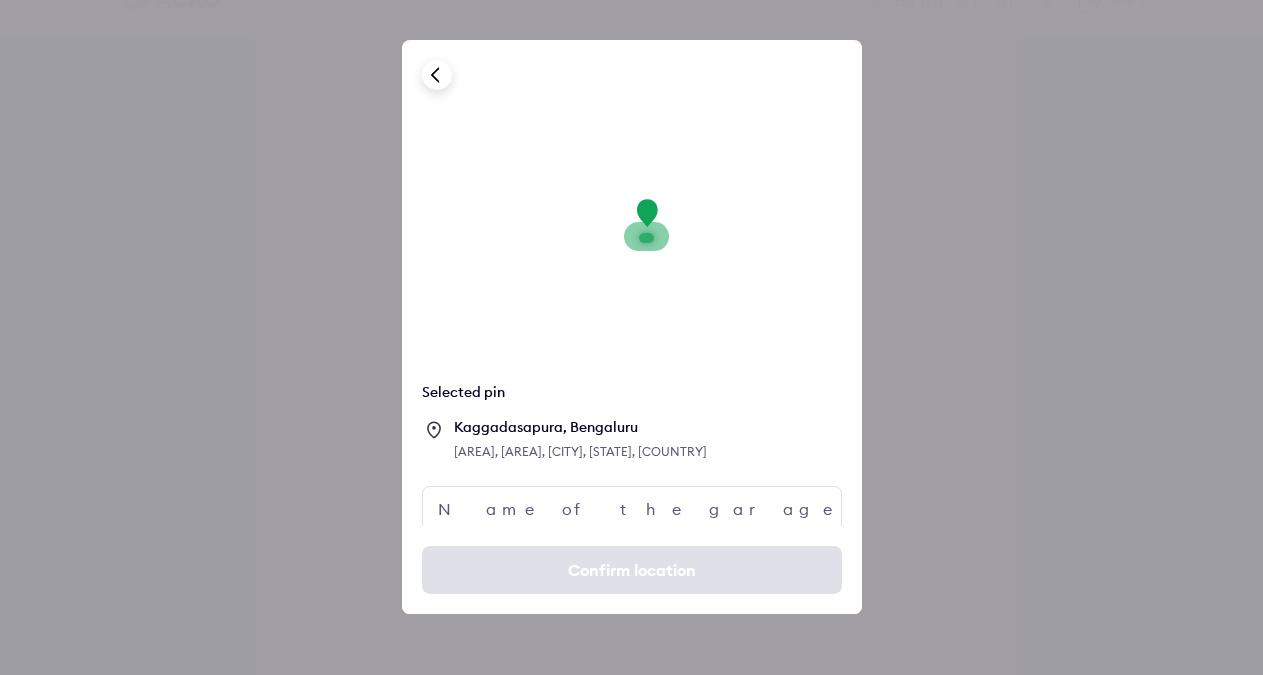 type 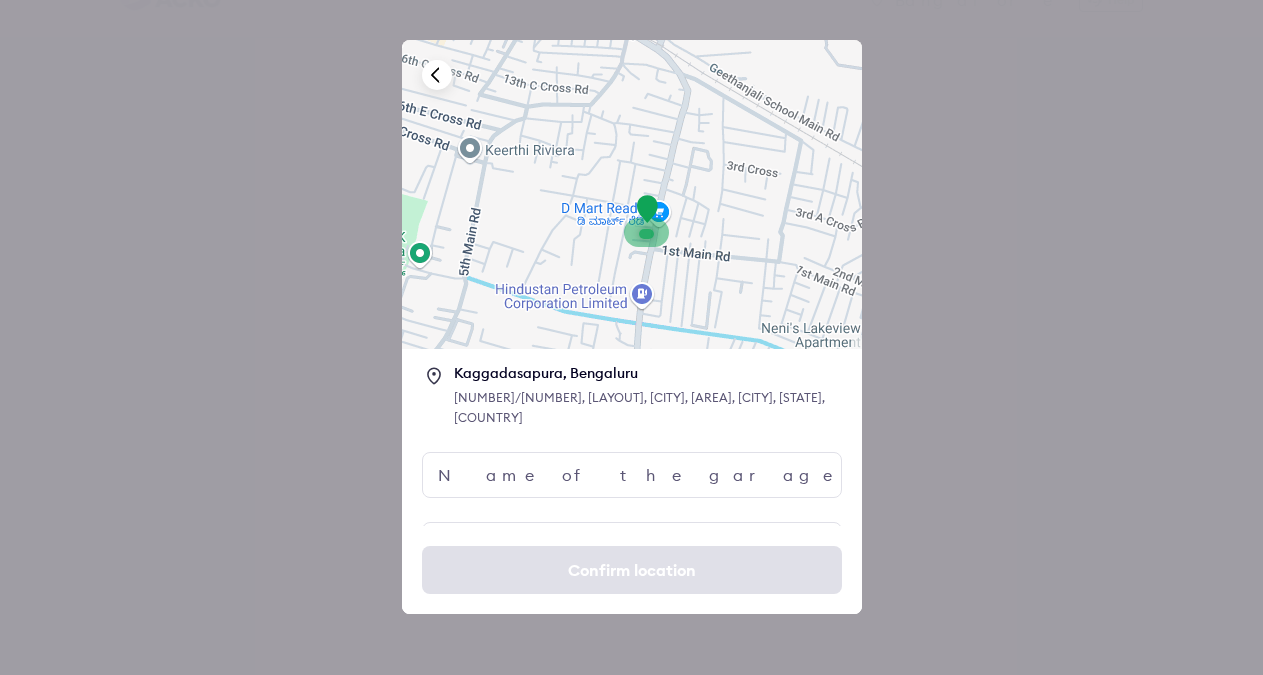 scroll, scrollTop: 0, scrollLeft: 0, axis: both 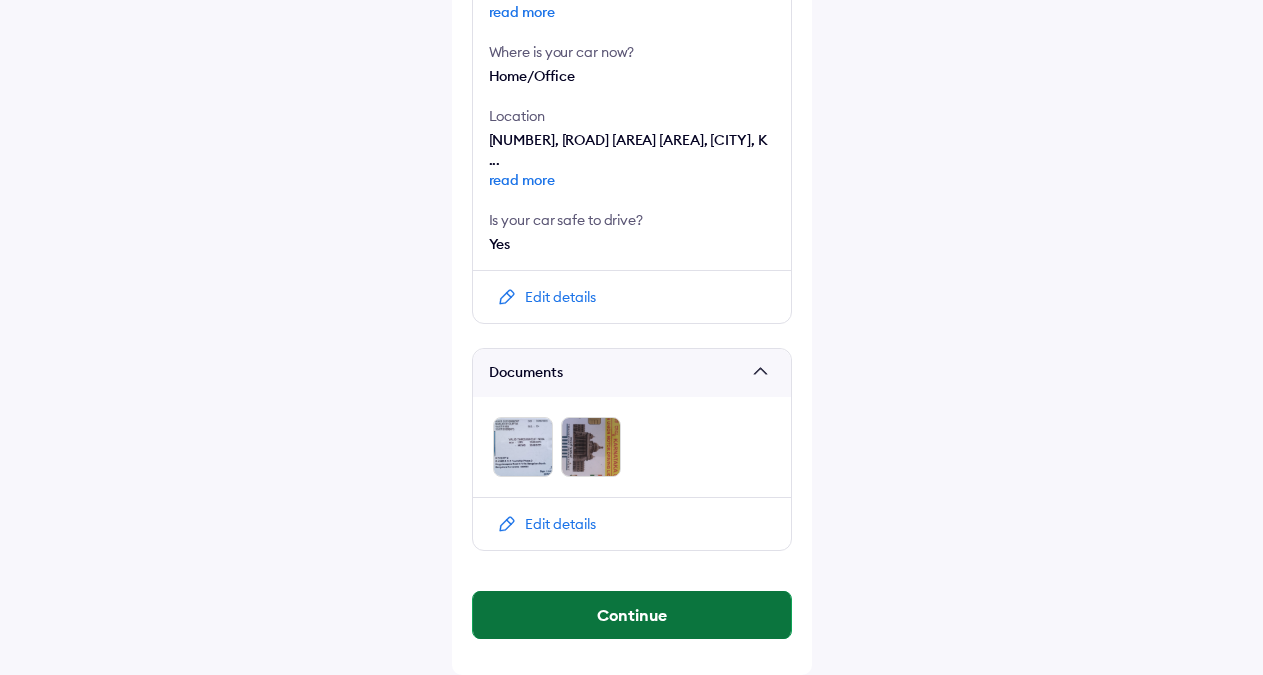 click on "Continue" at bounding box center [632, 615] 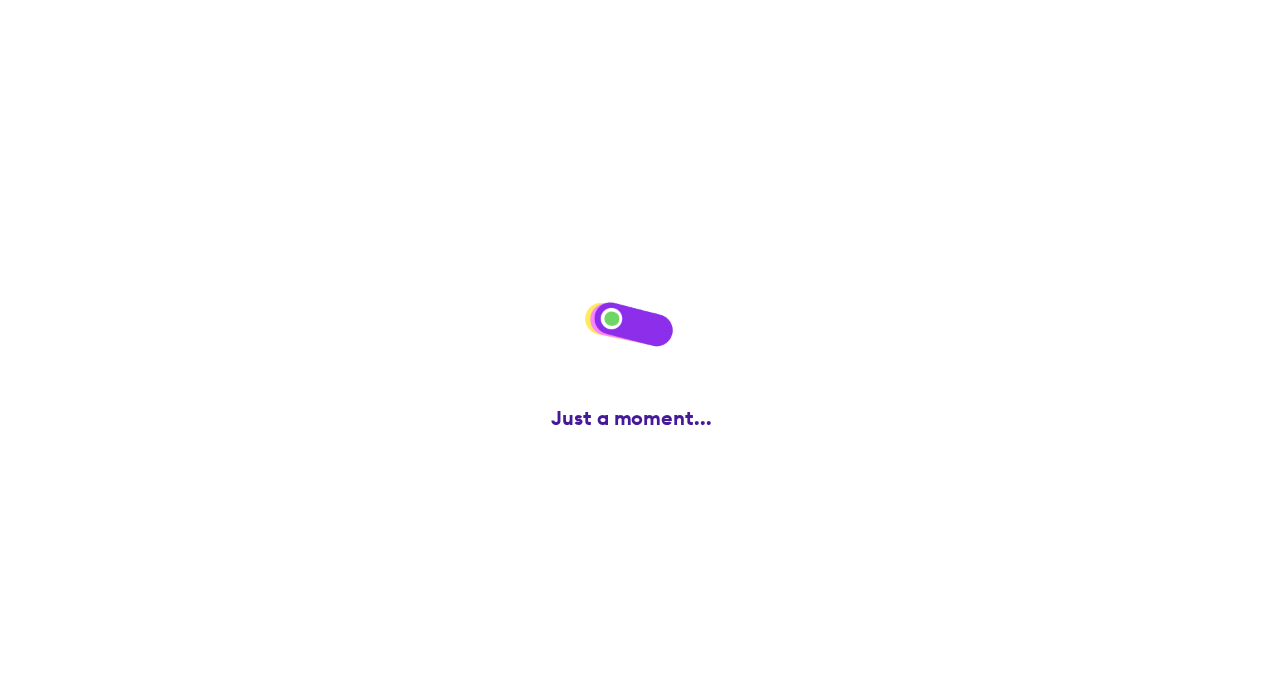 scroll, scrollTop: 0, scrollLeft: 0, axis: both 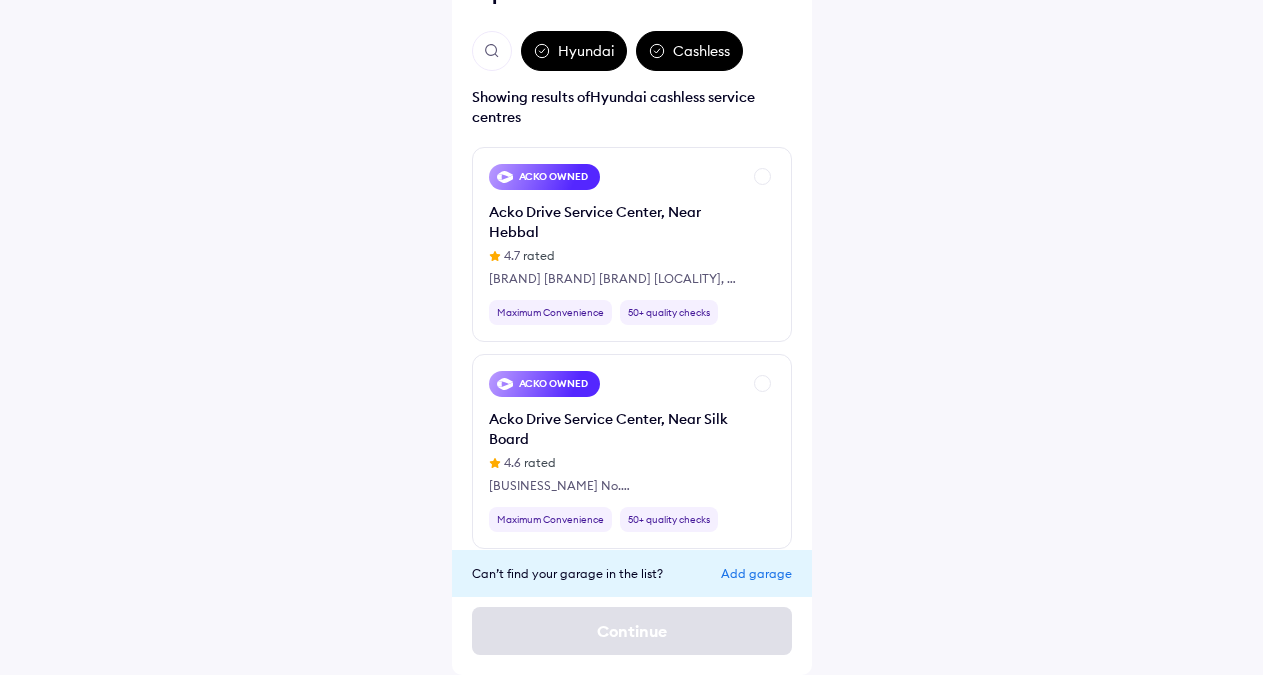click 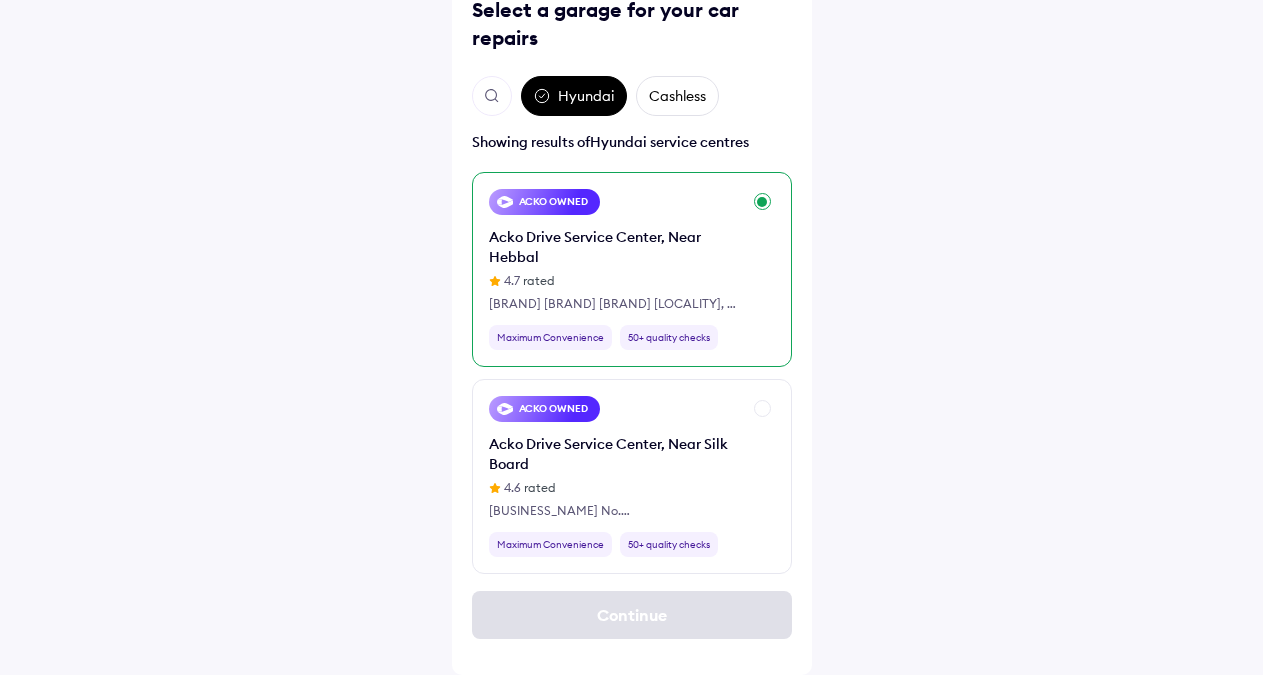 scroll, scrollTop: 118, scrollLeft: 0, axis: vertical 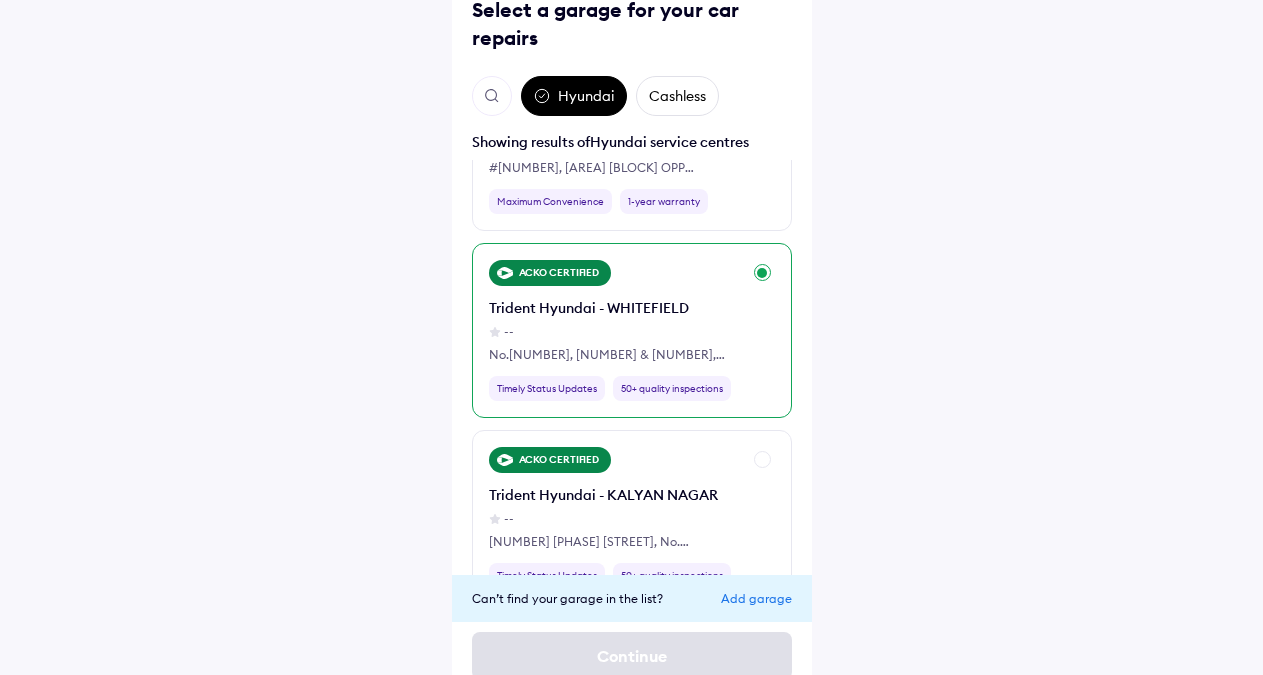 click on "[BRAND] CERTIFIED [BRAND] - [AREA] -- No.[NUMBER], [NUMBER] & [NUMBER], [TALUK], [LOCALITY], [LOCALITY], [AREA], [CITY], [STATE] [POSTAL_CODE] Timely Status Updates 50+ quality inspections" at bounding box center (615, 330) 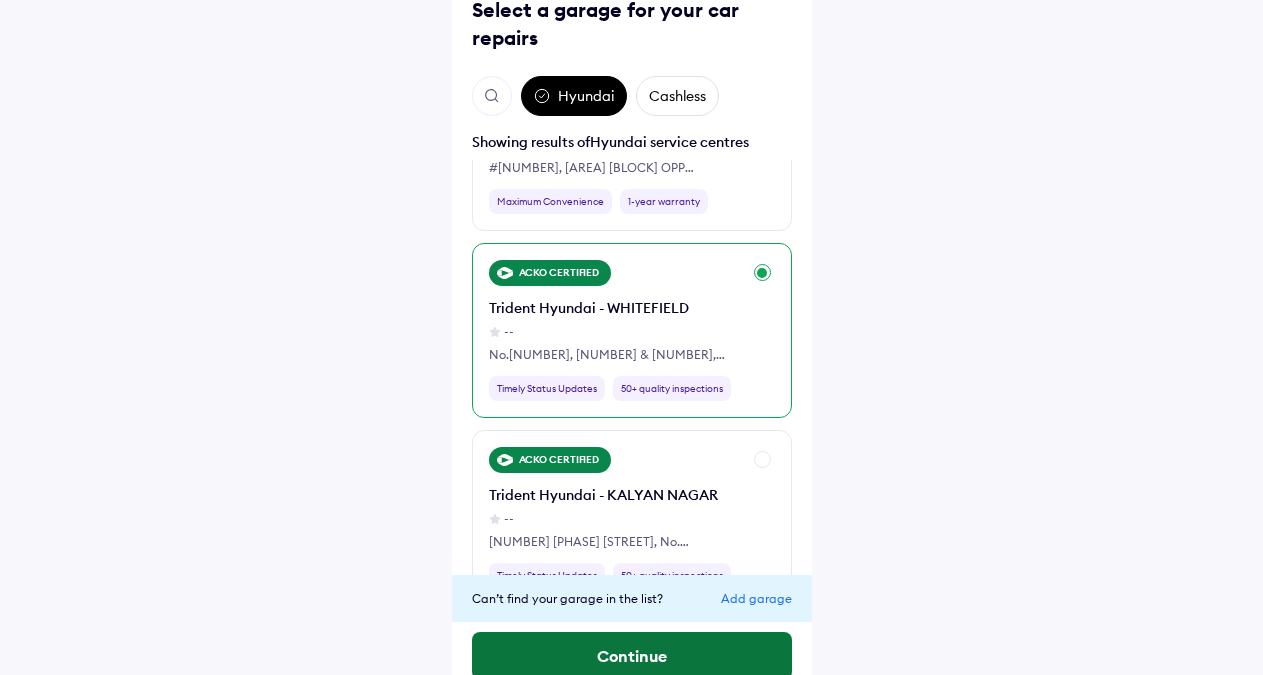 click on "Continue" at bounding box center [632, 656] 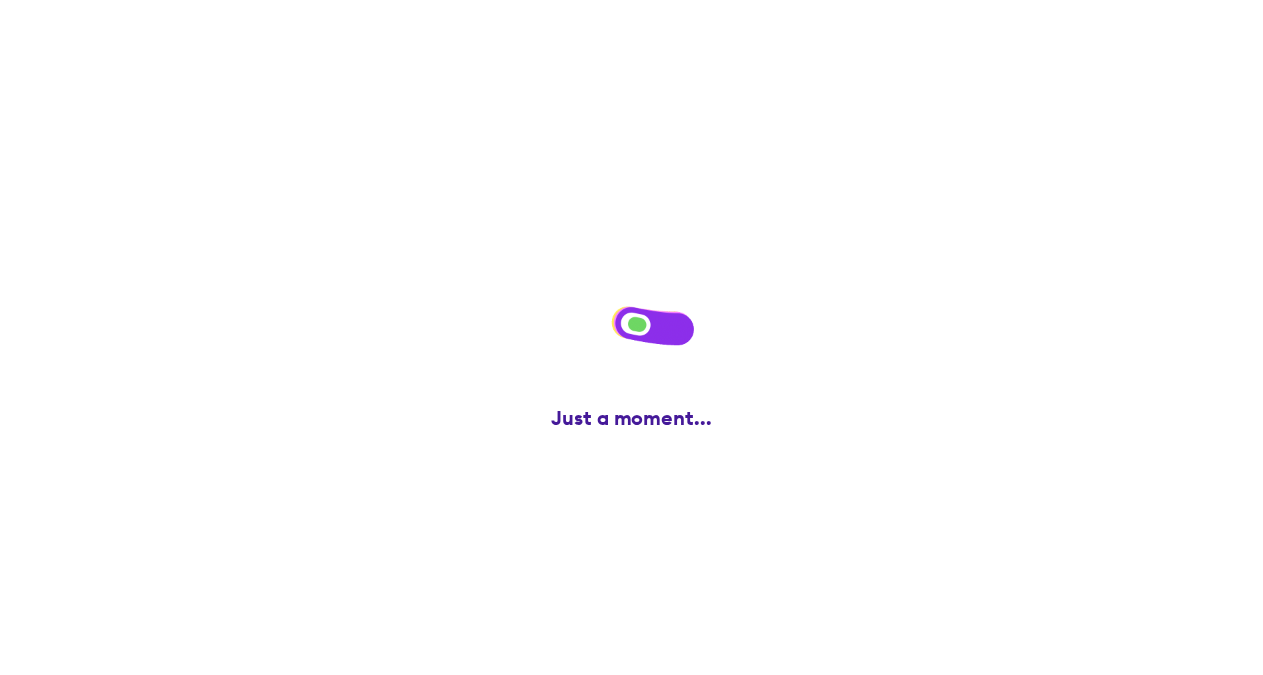 scroll, scrollTop: 0, scrollLeft: 0, axis: both 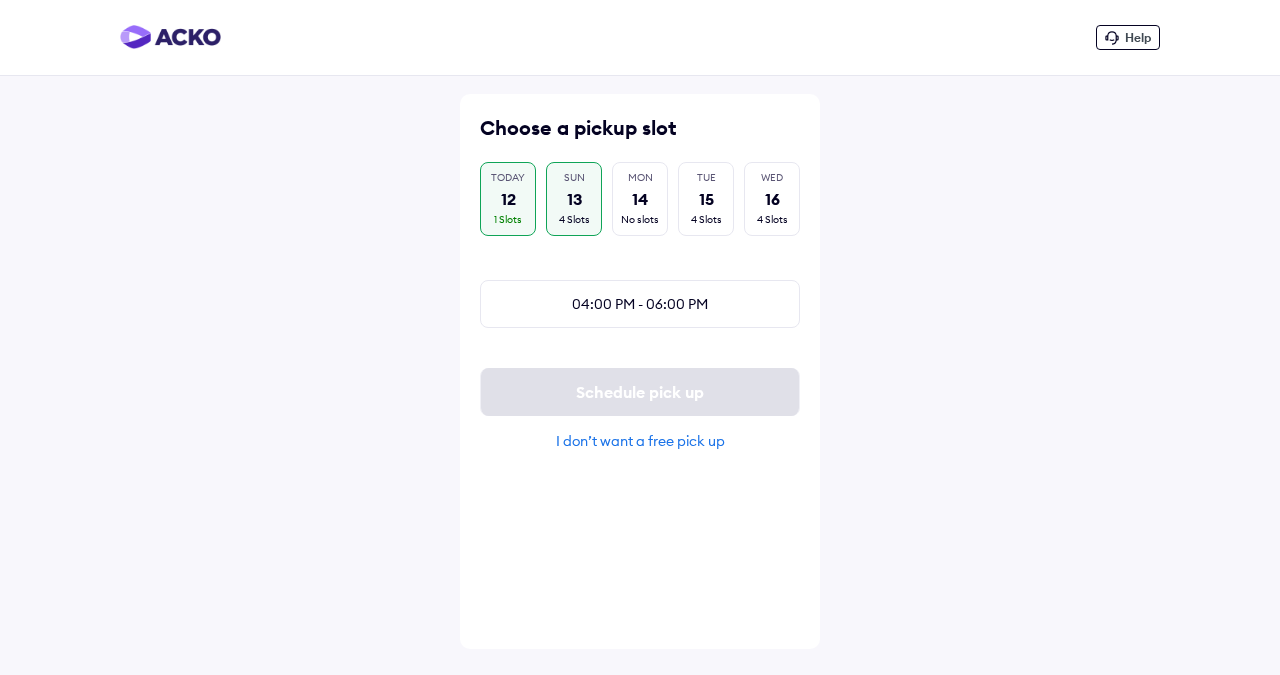 click on "4 Slots" at bounding box center [574, 220] 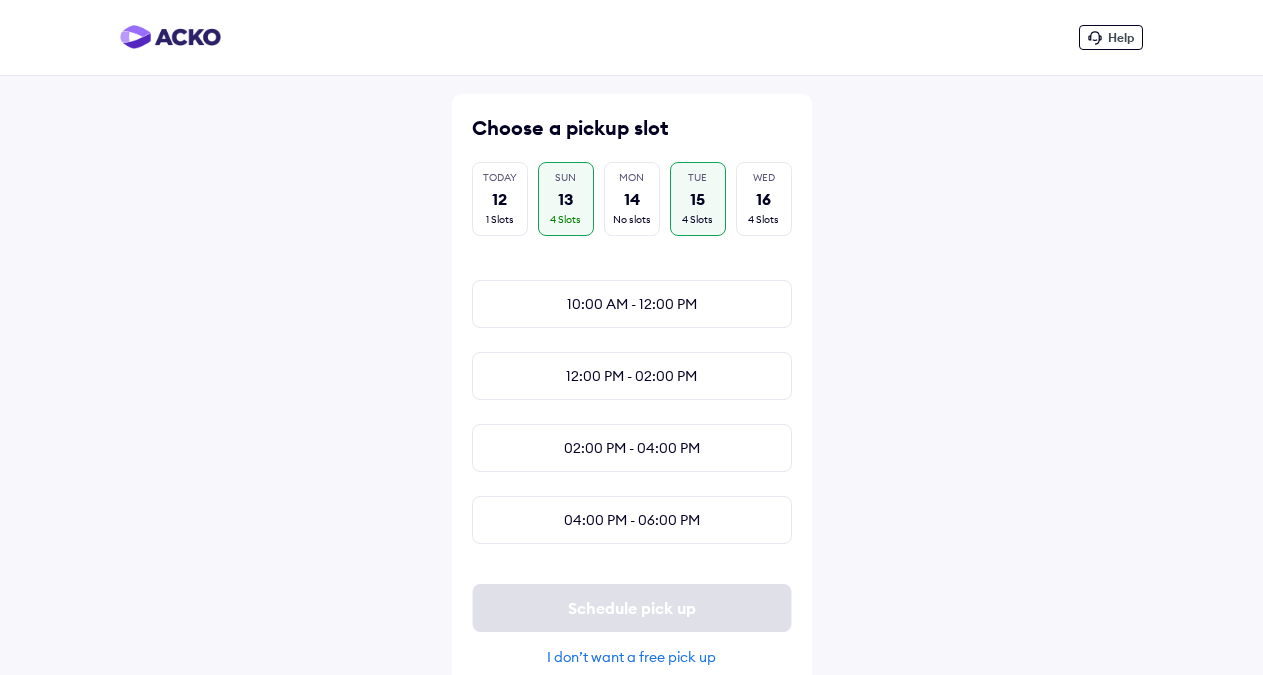 click on "15" at bounding box center [697, 199] 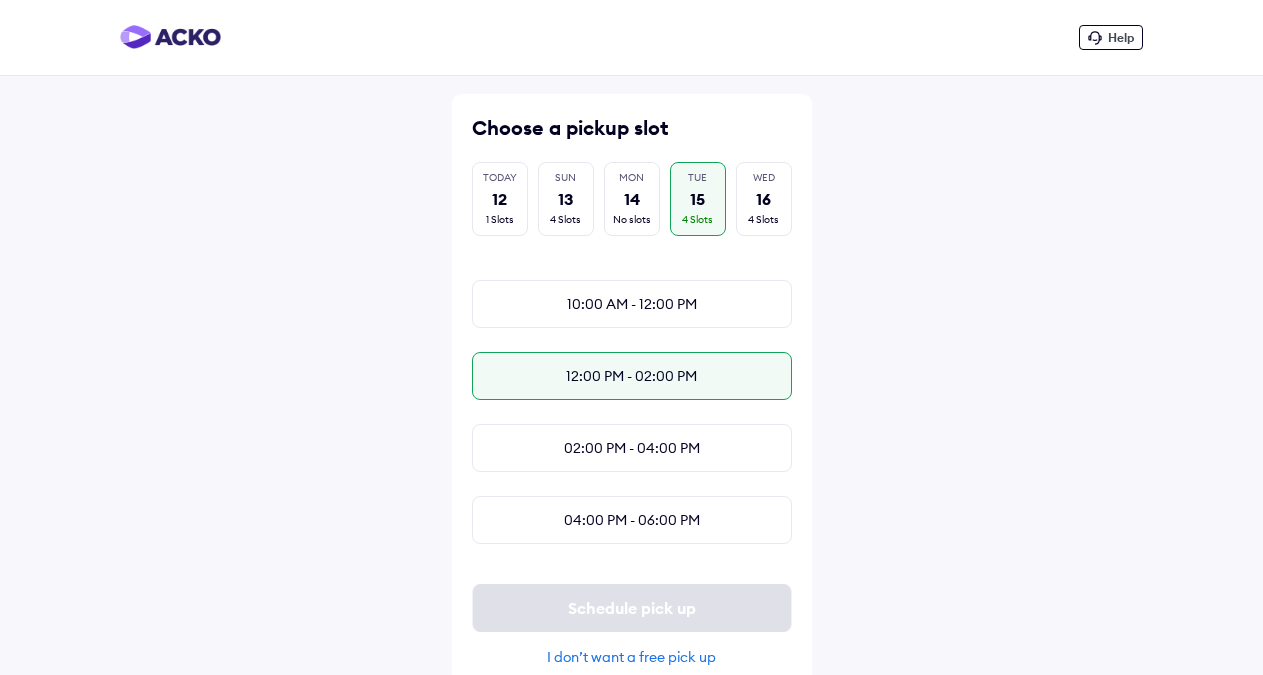 click on "12:00 PM - 02:00 PM" at bounding box center (632, 376) 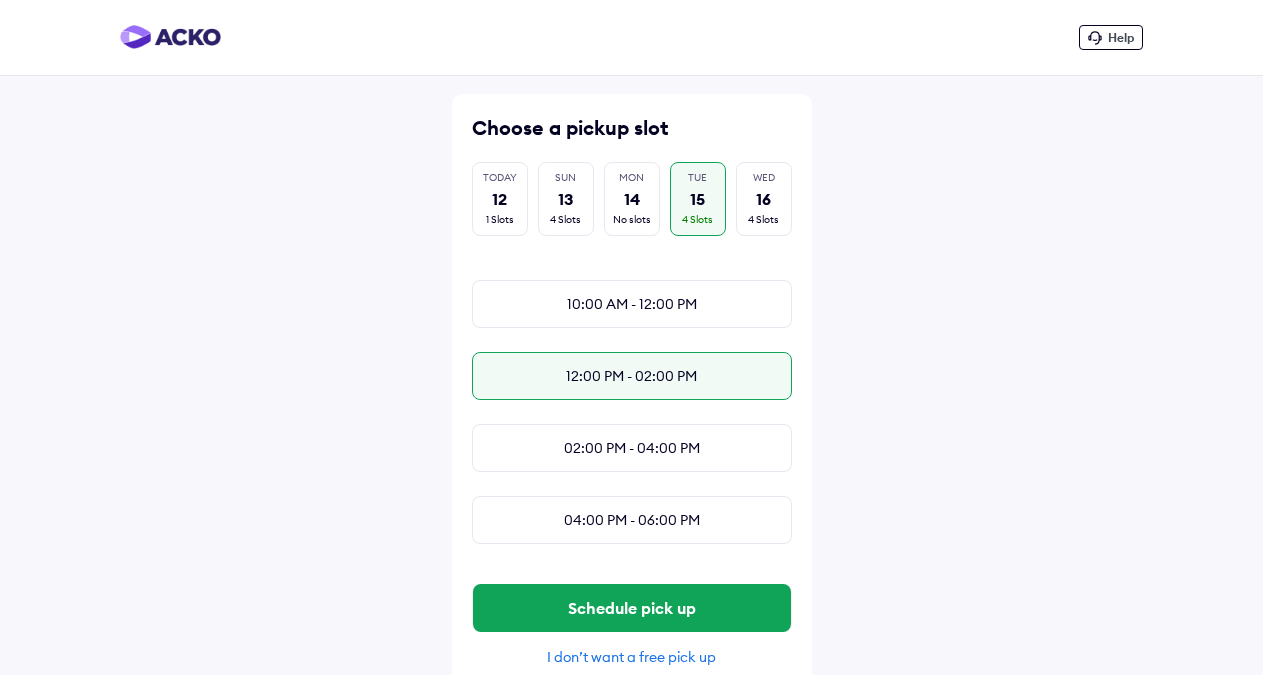 scroll, scrollTop: 48, scrollLeft: 0, axis: vertical 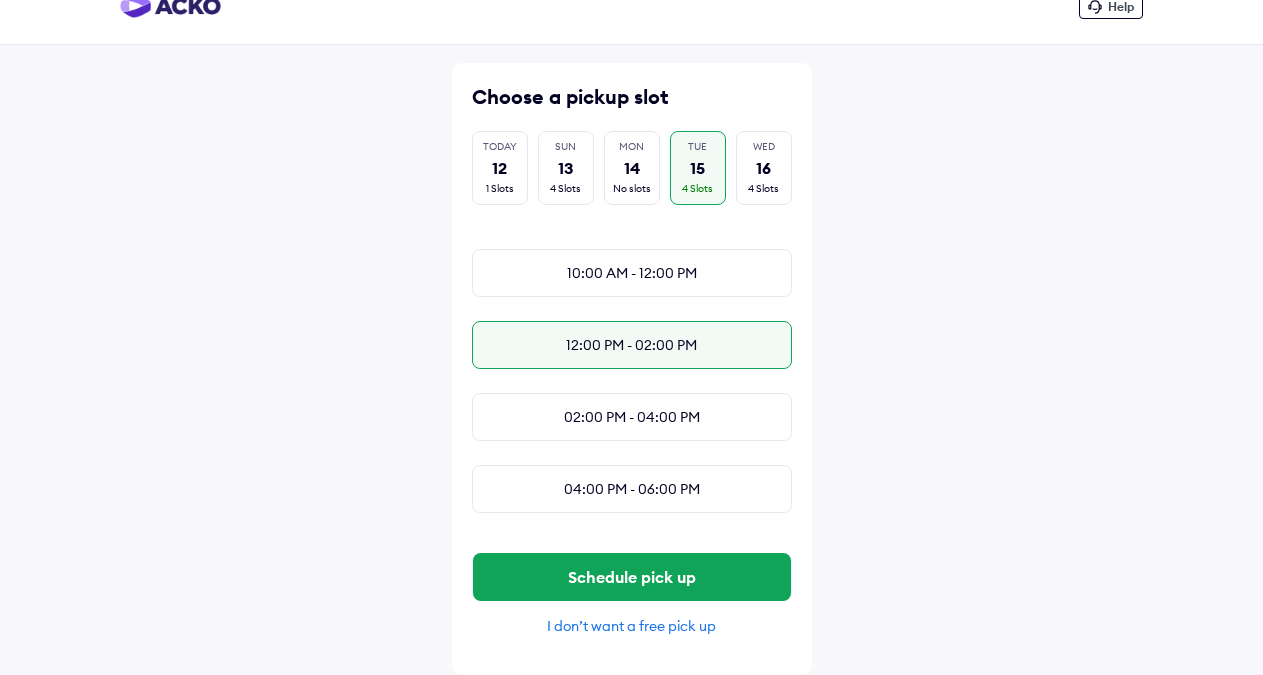 click on "I don’t want a free pick up" at bounding box center [632, 626] 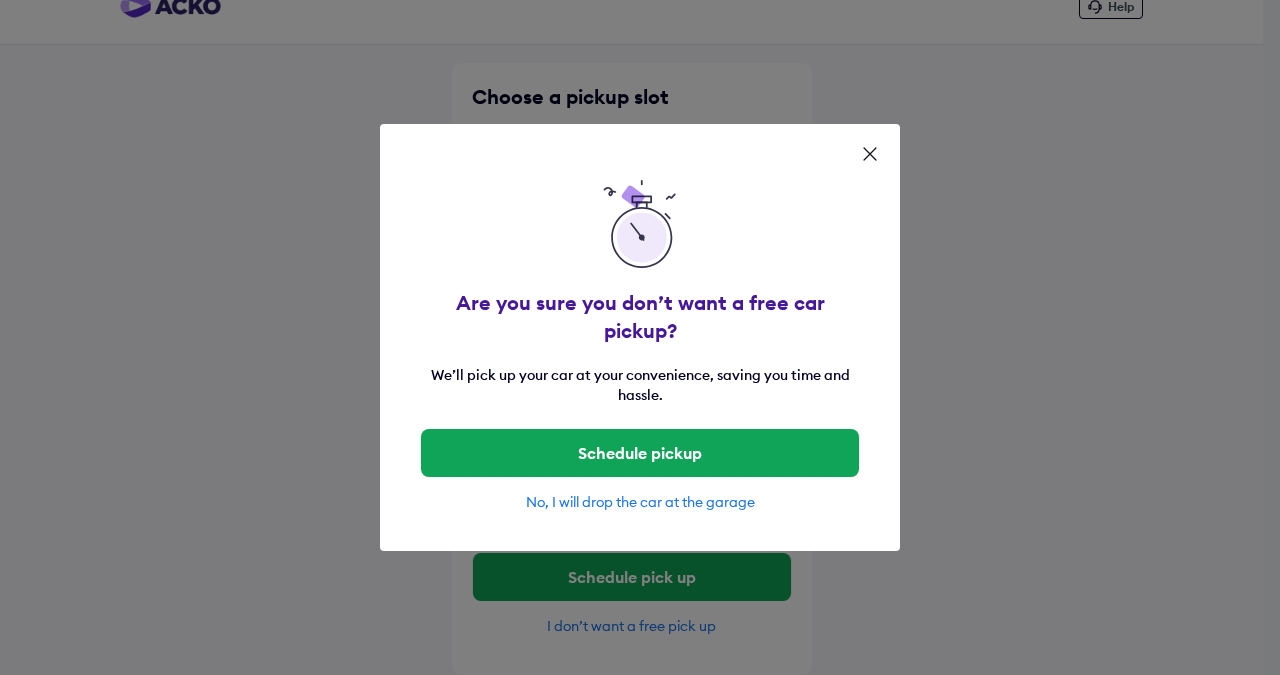 click on "No, I will drop the car at the garage" at bounding box center (640, 502) 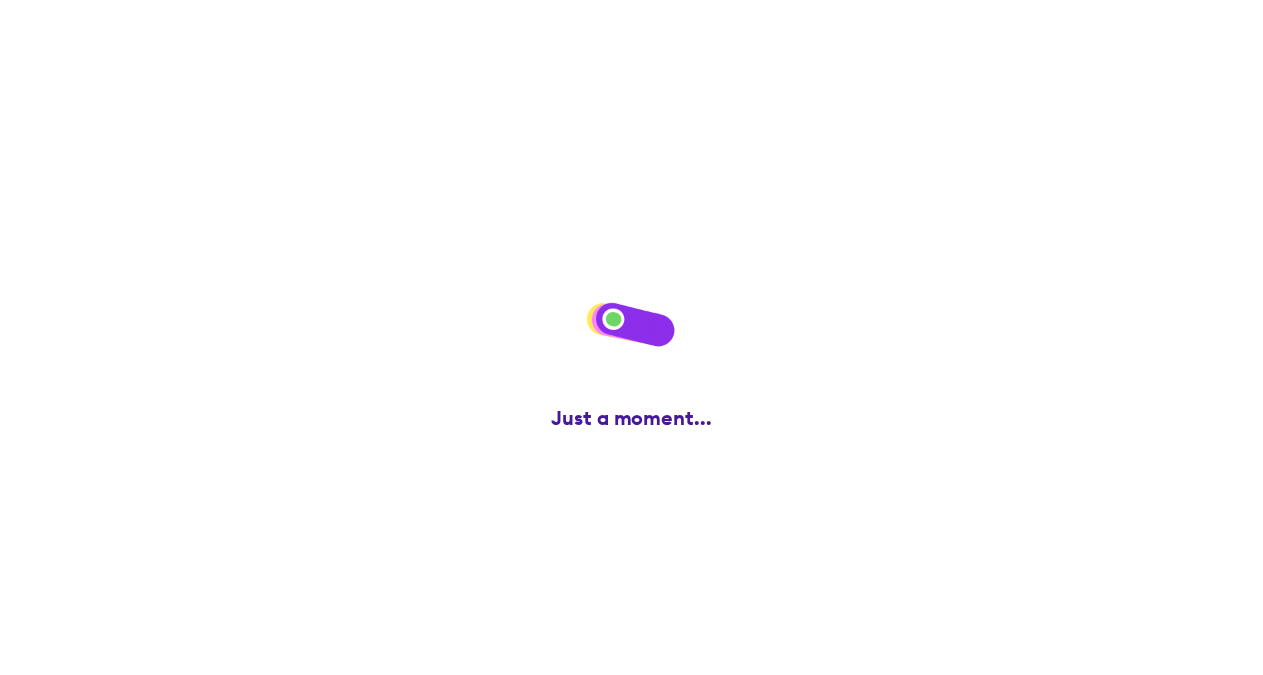scroll, scrollTop: 0, scrollLeft: 0, axis: both 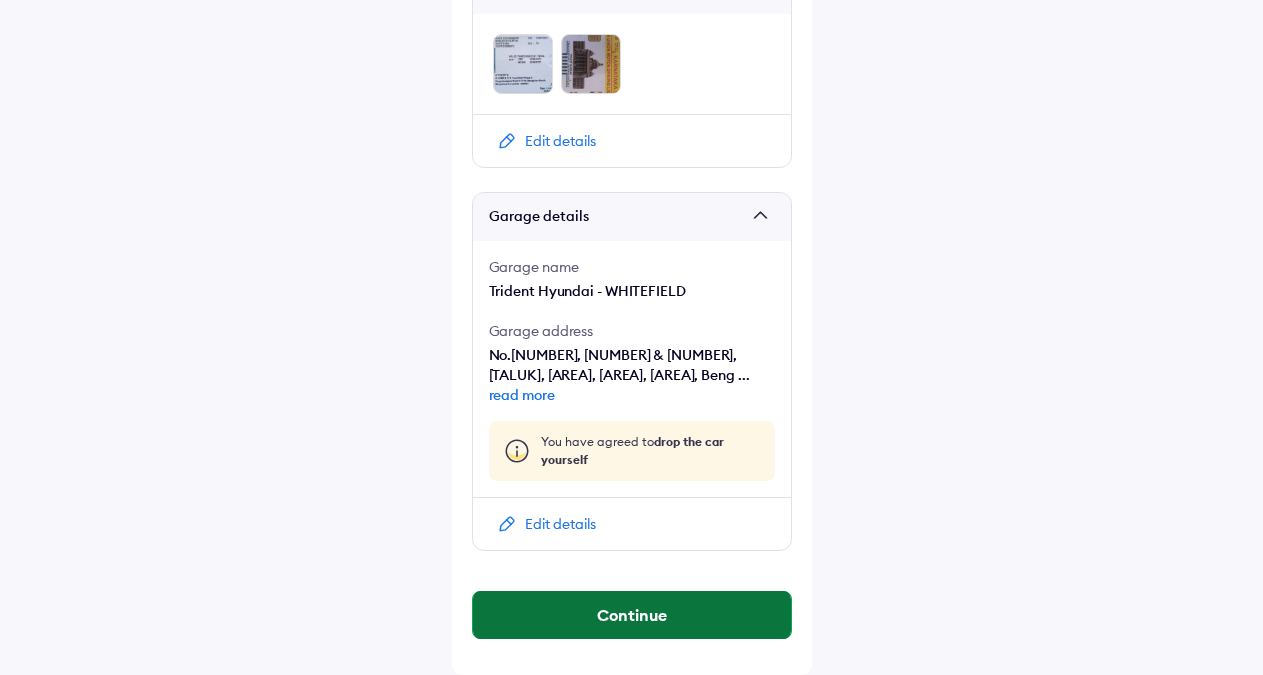 click on "Continue" at bounding box center [632, 615] 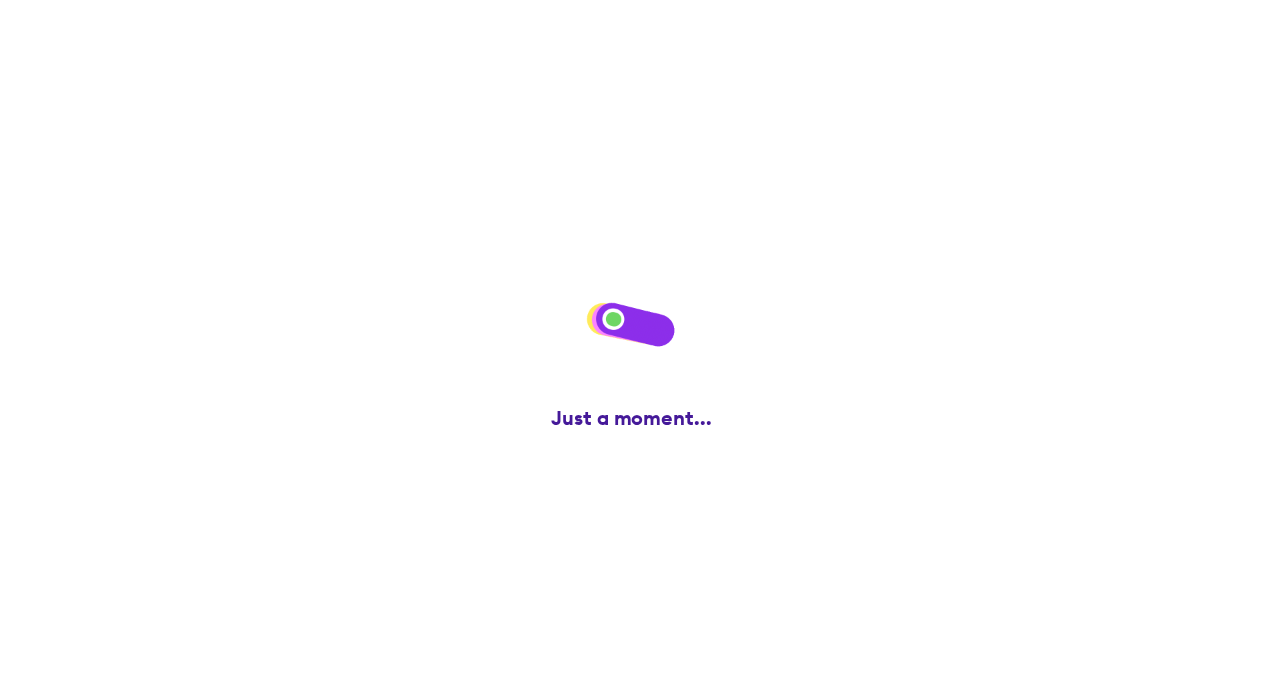 scroll, scrollTop: 0, scrollLeft: 0, axis: both 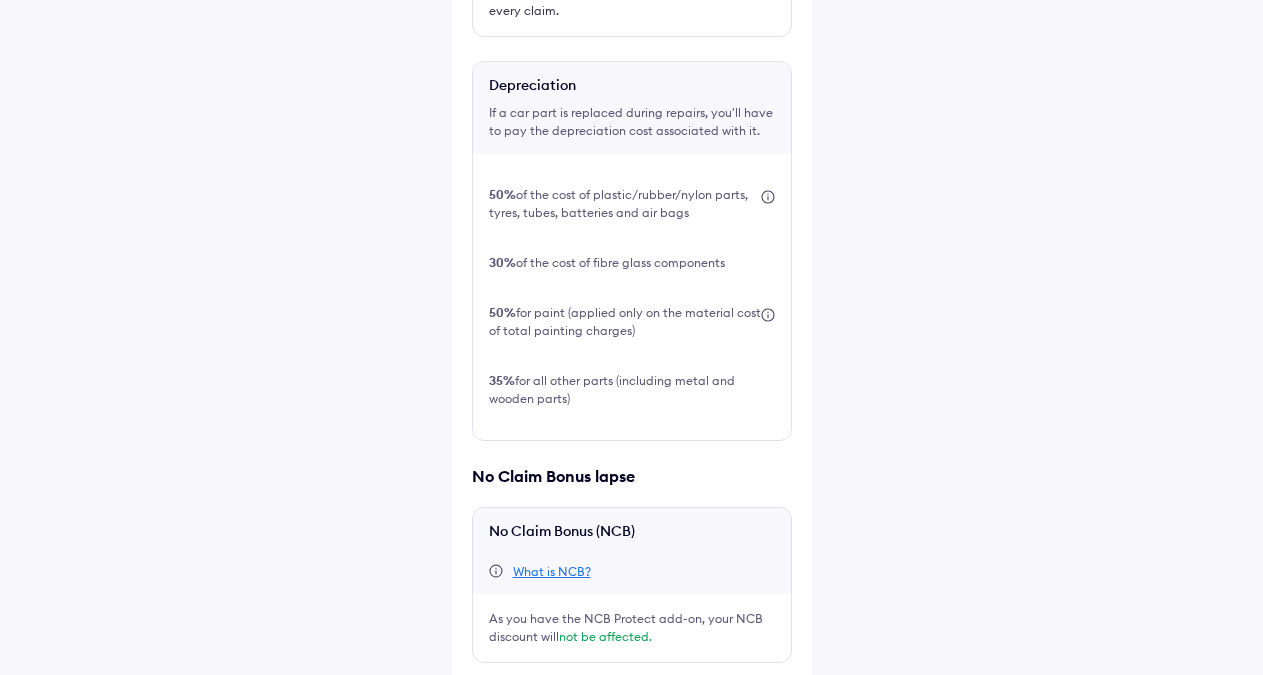 drag, startPoint x: 481, startPoint y: 552, endPoint x: 584, endPoint y: 602, distance: 114.494545 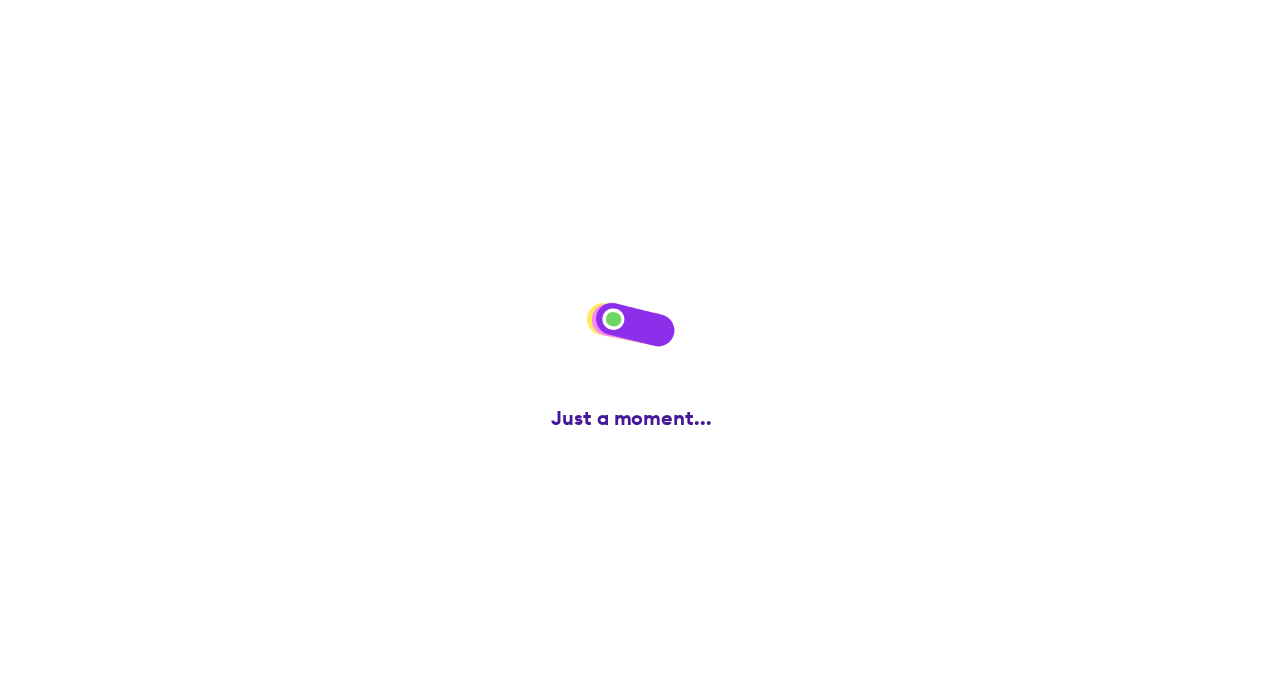scroll, scrollTop: 0, scrollLeft: 0, axis: both 